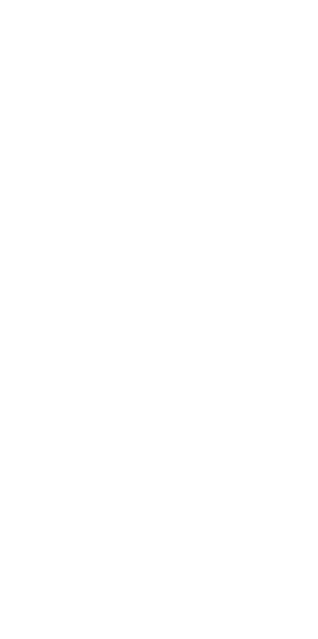 scroll, scrollTop: 0, scrollLeft: 0, axis: both 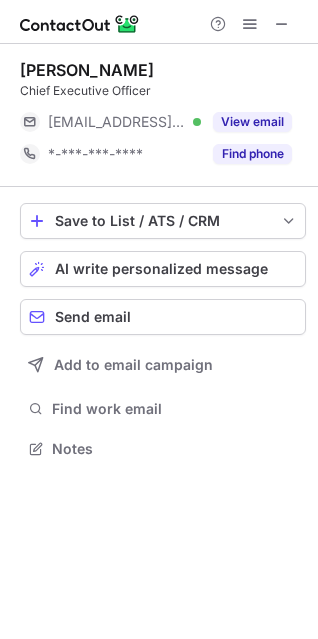 drag, startPoint x: 181, startPoint y: 58, endPoint x: -3, endPoint y: 68, distance: 184.27155 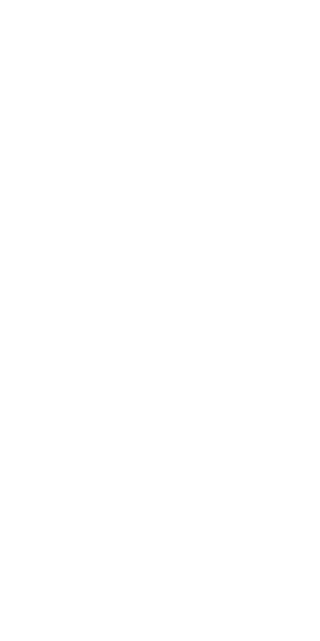 scroll, scrollTop: 0, scrollLeft: 0, axis: both 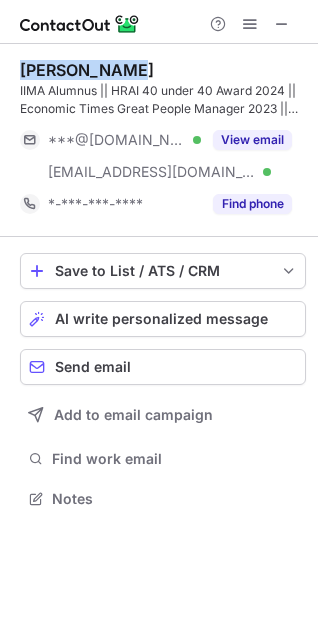 drag, startPoint x: 132, startPoint y: 66, endPoint x: 6, endPoint y: 66, distance: 126 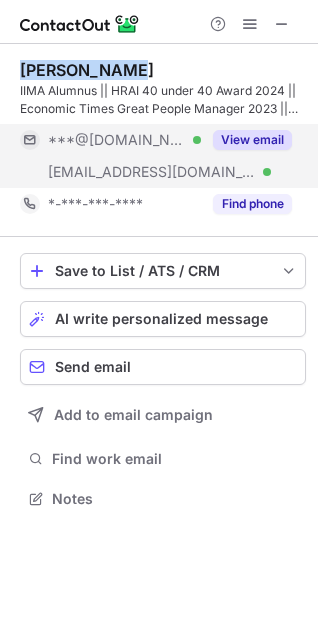 click on "View email" at bounding box center (252, 140) 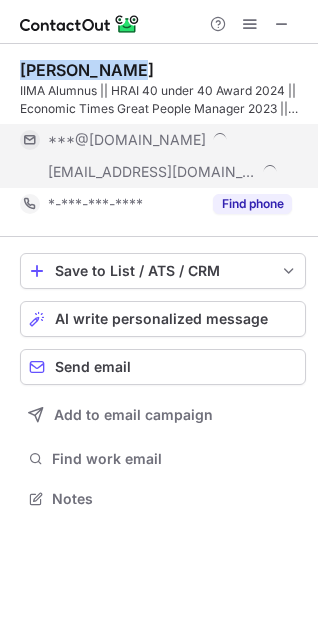 scroll, scrollTop: 10, scrollLeft: 10, axis: both 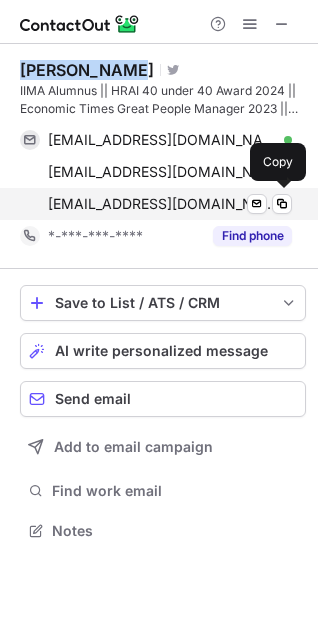 click on "pramod@zrika.com" at bounding box center [162, 204] 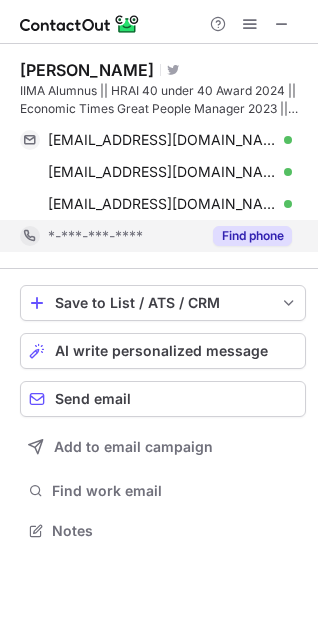 click on "Find phone" at bounding box center (252, 236) 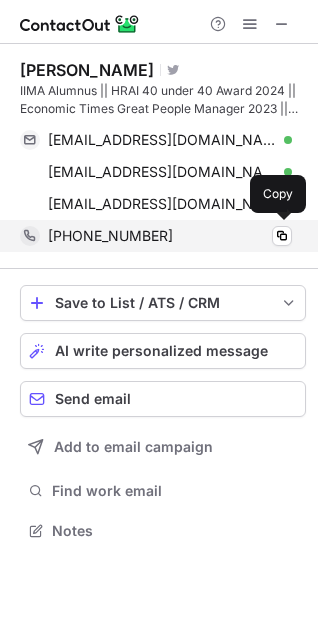 click on "+919773440830" at bounding box center (110, 236) 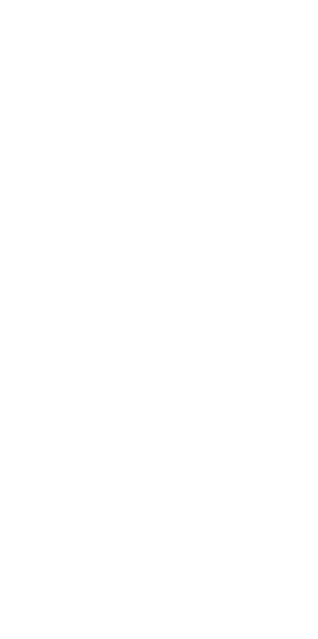 scroll, scrollTop: 0, scrollLeft: 0, axis: both 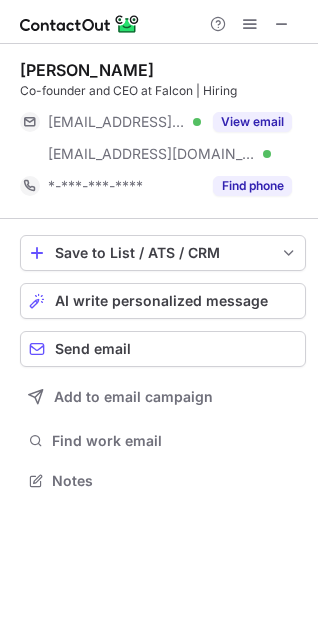 drag, startPoint x: 173, startPoint y: 62, endPoint x: 18, endPoint y: 63, distance: 155.00322 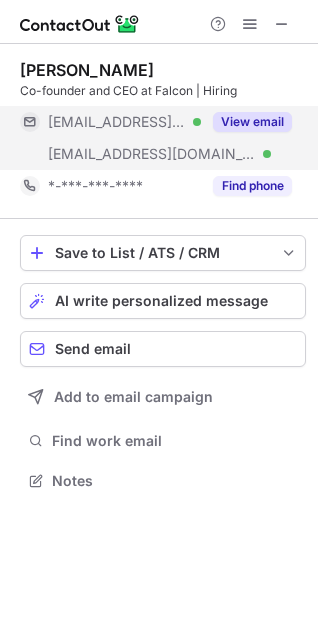 click on "View email" at bounding box center (252, 122) 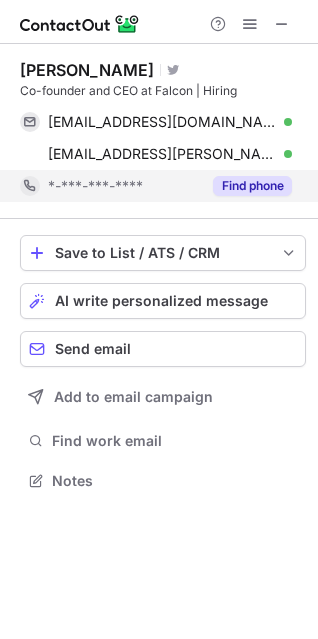 click on "Find phone" at bounding box center [252, 186] 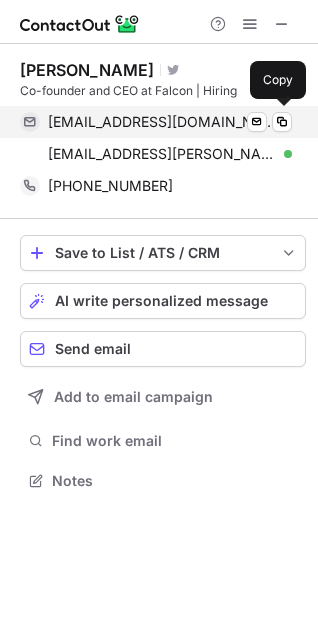 click on "priyanka@theinnovationinc.co" at bounding box center [162, 122] 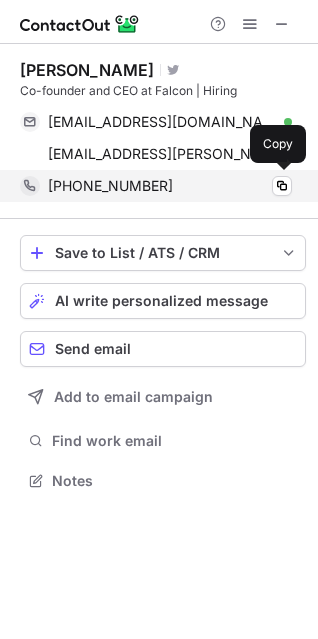 click on "+91919540187899" at bounding box center (110, 186) 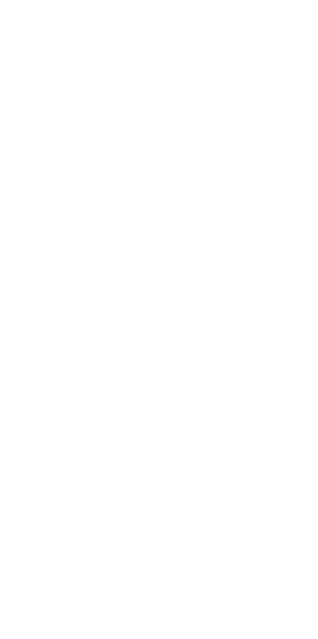 scroll, scrollTop: 0, scrollLeft: 0, axis: both 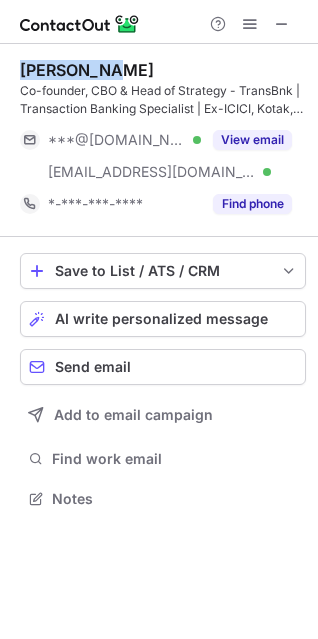 drag, startPoint x: 115, startPoint y: 65, endPoint x: 10, endPoint y: 65, distance: 105 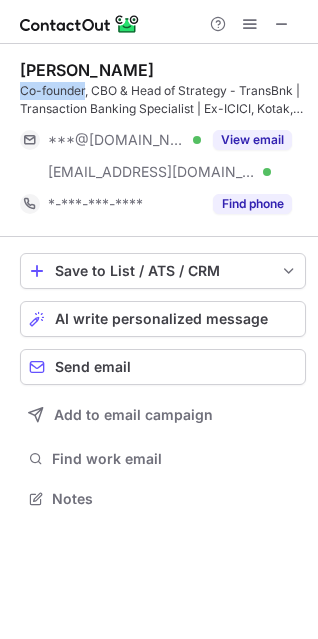 drag, startPoint x: 85, startPoint y: 92, endPoint x: 15, endPoint y: 97, distance: 70.178345 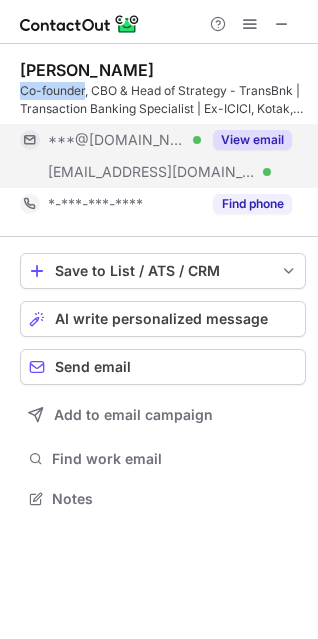 click on "View email" at bounding box center (252, 140) 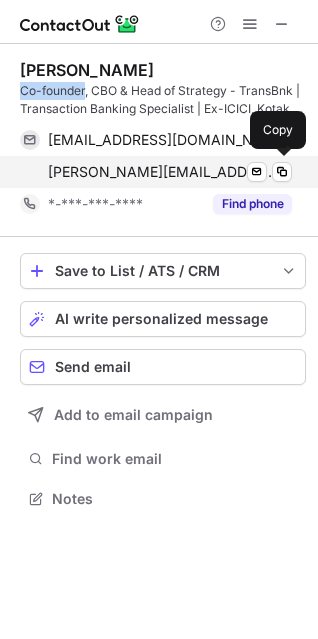 click on "pulak.jain@transbnk.co.in" at bounding box center [162, 172] 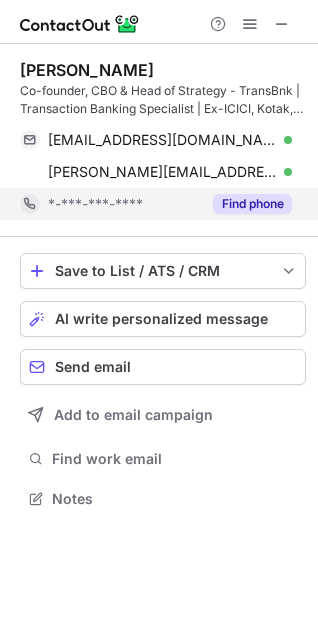 click on "Find phone" at bounding box center (252, 204) 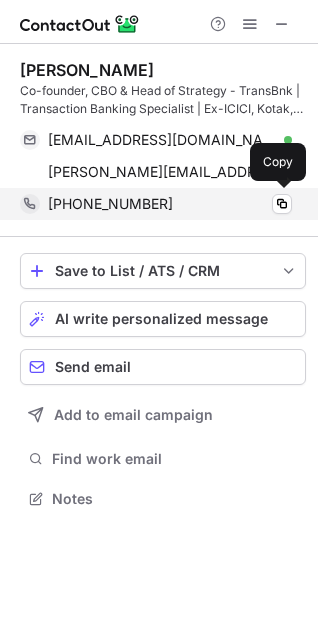 click on "+919899470880" at bounding box center (170, 204) 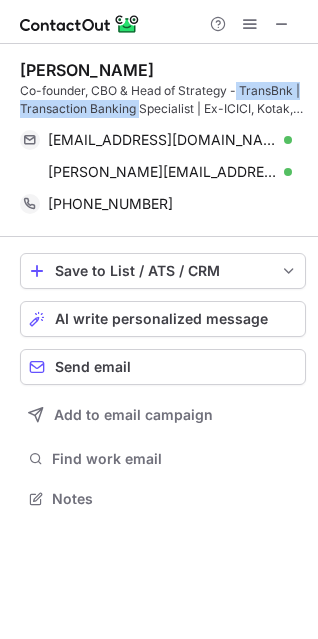 drag, startPoint x: 239, startPoint y: 89, endPoint x: 137, endPoint y: 112, distance: 104.56099 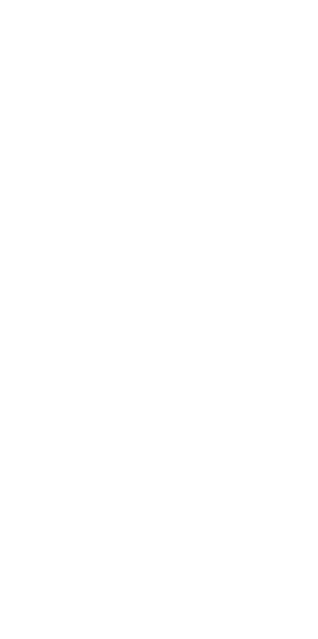 scroll, scrollTop: 0, scrollLeft: 0, axis: both 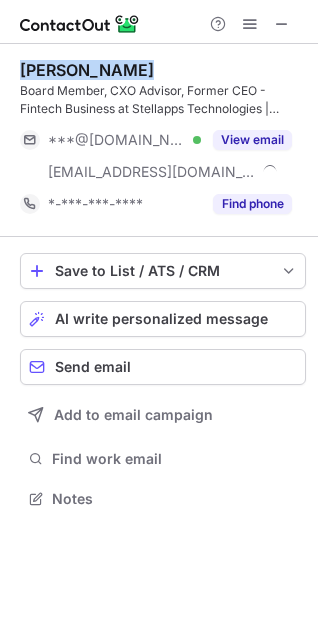 drag, startPoint x: 127, startPoint y: 61, endPoint x: 3, endPoint y: 51, distance: 124.40257 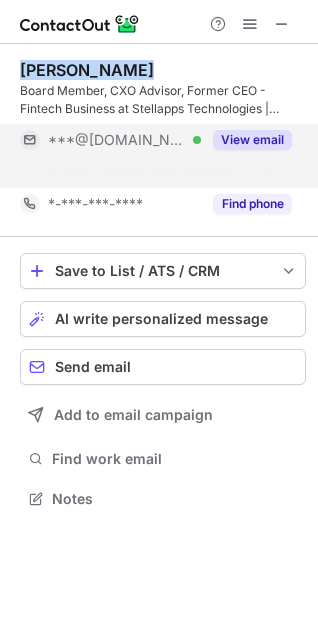 scroll, scrollTop: 453, scrollLeft: 317, axis: both 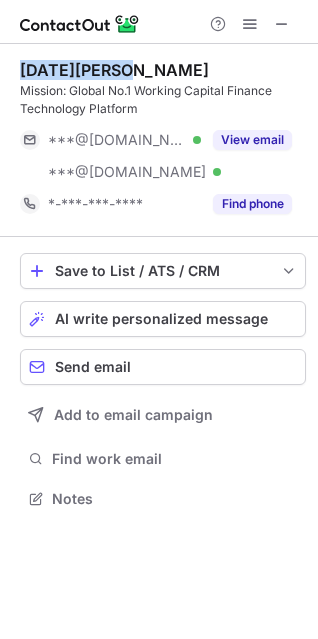 drag, startPoint x: 136, startPoint y: 60, endPoint x: 12, endPoint y: 63, distance: 124.036285 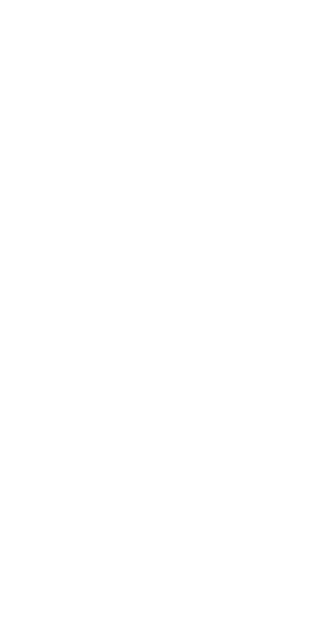 scroll, scrollTop: 0, scrollLeft: 0, axis: both 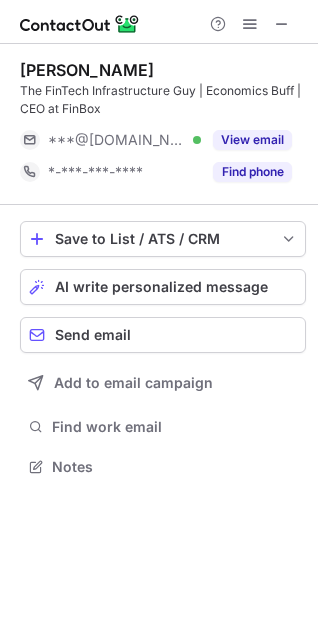 drag, startPoint x: 165, startPoint y: 61, endPoint x: 14, endPoint y: 61, distance: 151 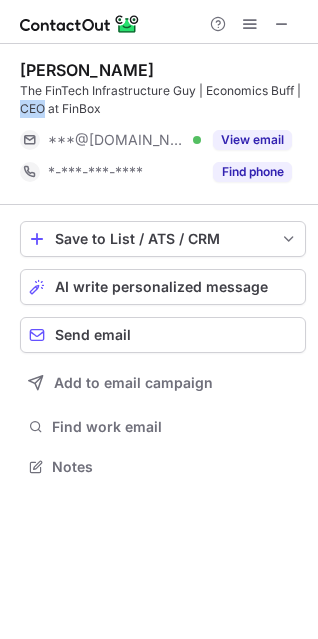 drag, startPoint x: 45, startPoint y: 111, endPoint x: 7, endPoint y: 111, distance: 38 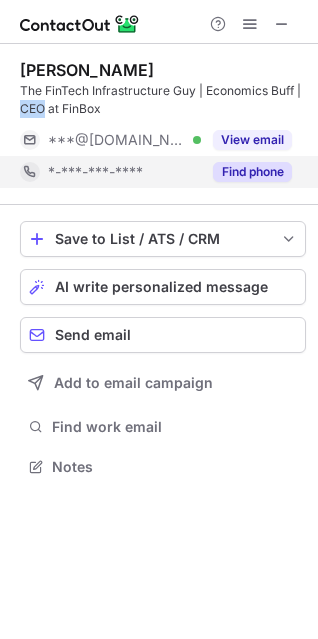click on "Find phone" at bounding box center [252, 172] 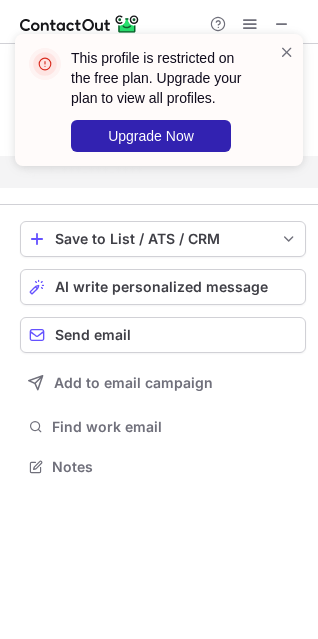 scroll, scrollTop: 420, scrollLeft: 317, axis: both 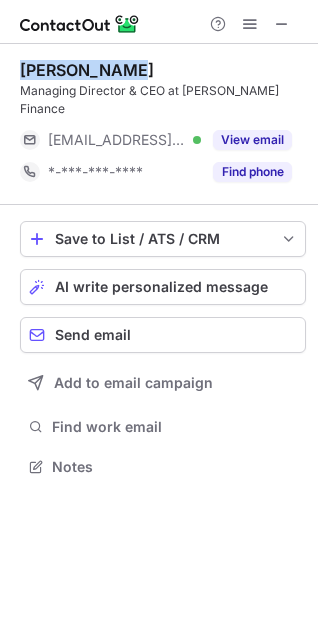 drag, startPoint x: 137, startPoint y: 65, endPoint x: 19, endPoint y: 74, distance: 118.34272 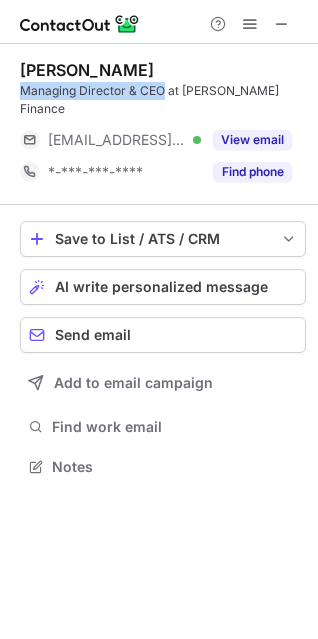drag, startPoint x: 165, startPoint y: 87, endPoint x: 22, endPoint y: 89, distance: 143.01399 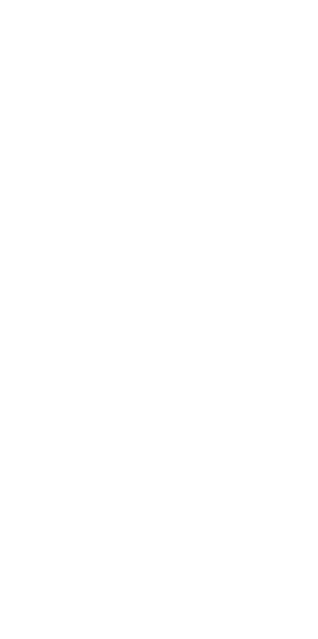 scroll, scrollTop: 0, scrollLeft: 0, axis: both 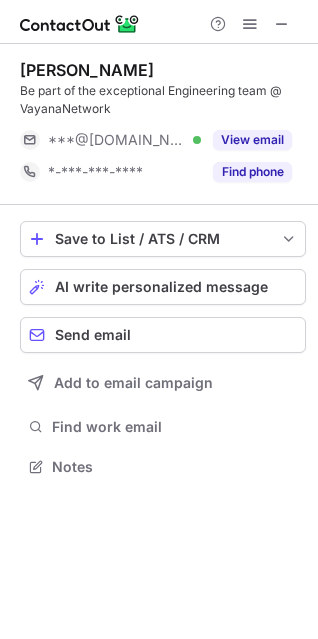 drag, startPoint x: 158, startPoint y: 67, endPoint x: 19, endPoint y: 71, distance: 139.05754 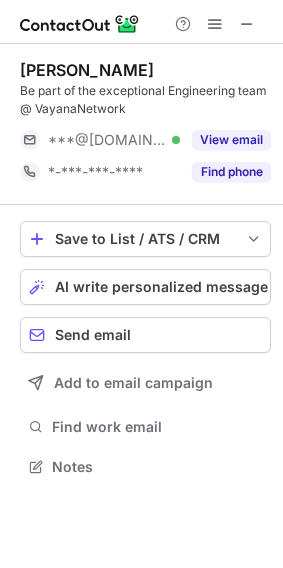 scroll, scrollTop: 10, scrollLeft: 10, axis: both 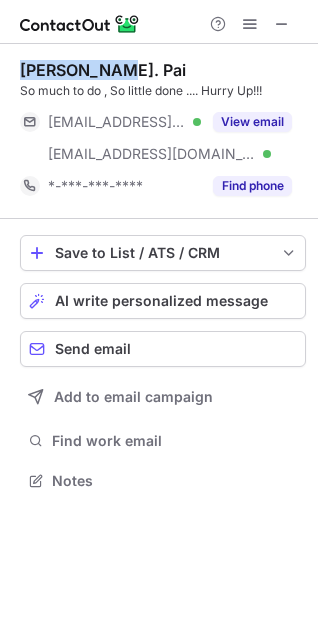 drag, startPoint x: 108, startPoint y: 69, endPoint x: 18, endPoint y: 67, distance: 90.02222 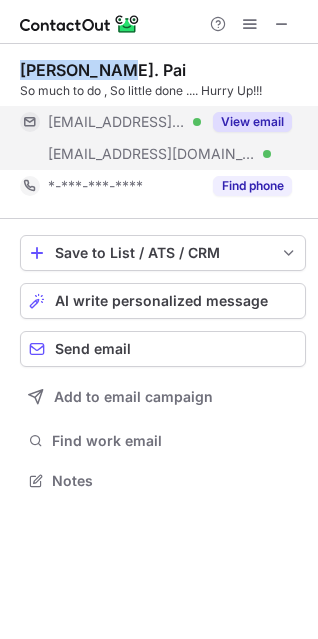 click on "View email" at bounding box center [252, 122] 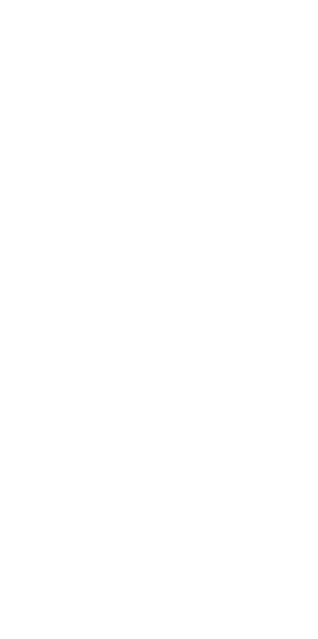 scroll, scrollTop: 0, scrollLeft: 0, axis: both 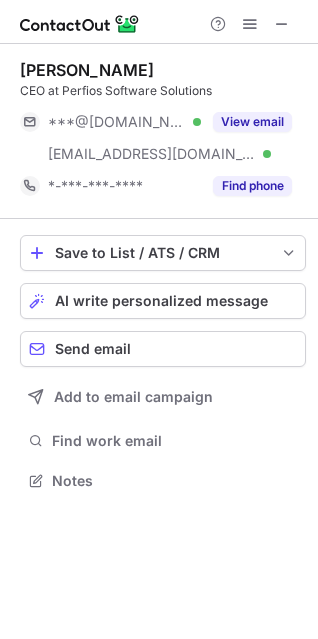 drag, startPoint x: 194, startPoint y: 67, endPoint x: 14, endPoint y: 62, distance: 180.06943 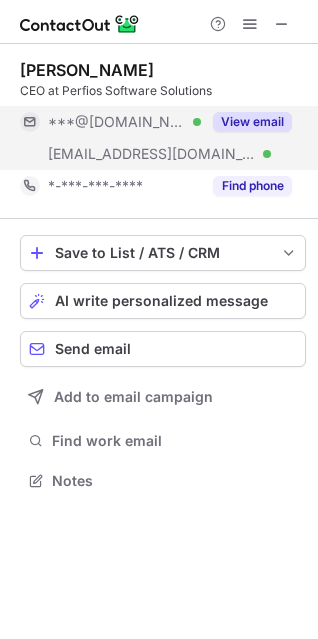 click on "View email" at bounding box center (252, 122) 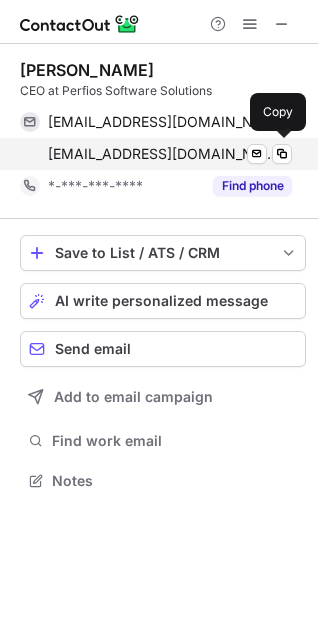 click on "[EMAIL_ADDRESS][DOMAIN_NAME]" at bounding box center (162, 154) 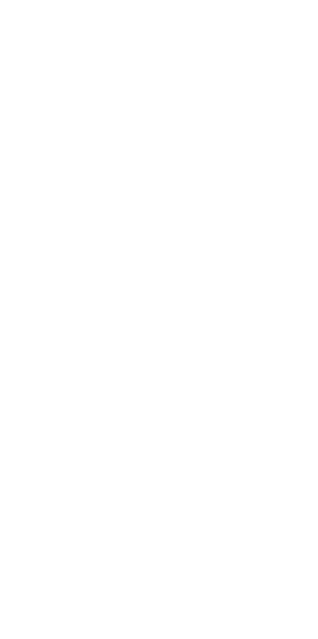 scroll, scrollTop: 0, scrollLeft: 0, axis: both 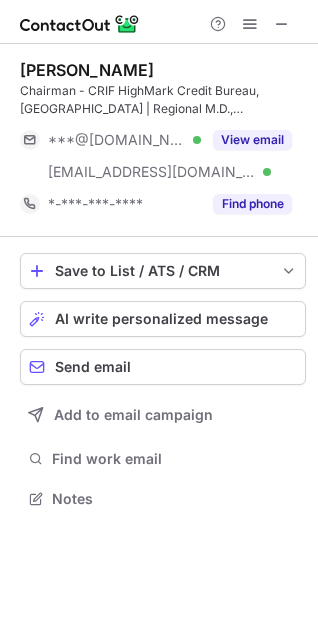 click on "[PERSON_NAME]" at bounding box center [163, 70] 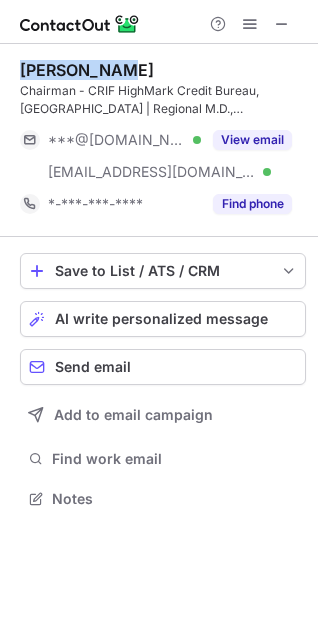 drag, startPoint x: 16, startPoint y: 64, endPoint x: 121, endPoint y: 64, distance: 105 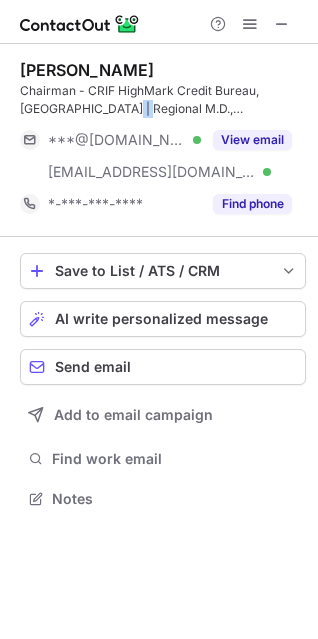 drag, startPoint x: 92, startPoint y: 106, endPoint x: 70, endPoint y: 110, distance: 22.36068 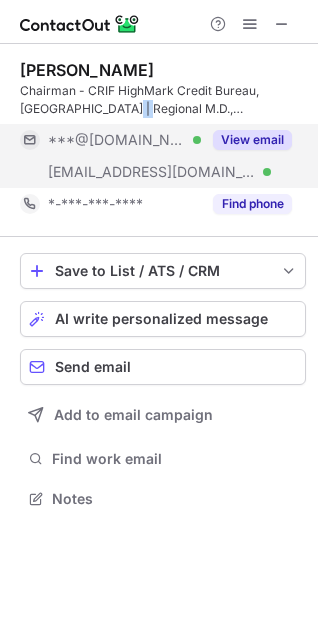 click on "View email" at bounding box center [252, 140] 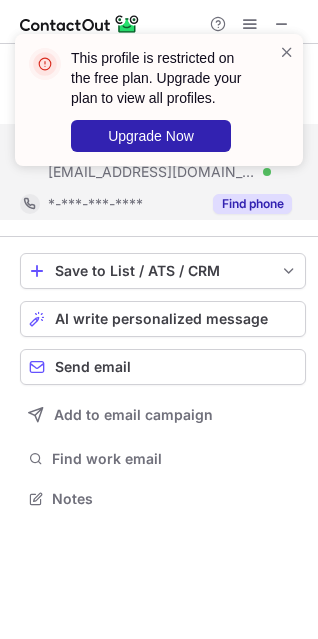click on "Find phone" at bounding box center [252, 204] 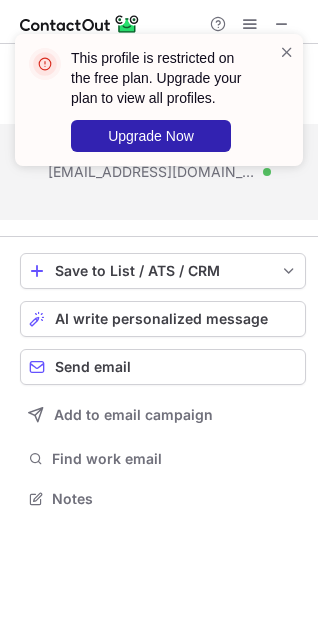 scroll, scrollTop: 453, scrollLeft: 317, axis: both 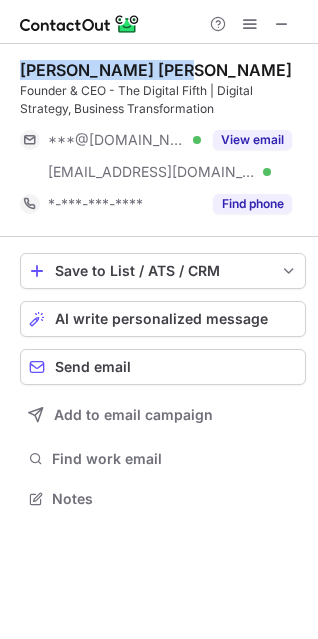 drag, startPoint x: 179, startPoint y: 72, endPoint x: 12, endPoint y: 64, distance: 167.19151 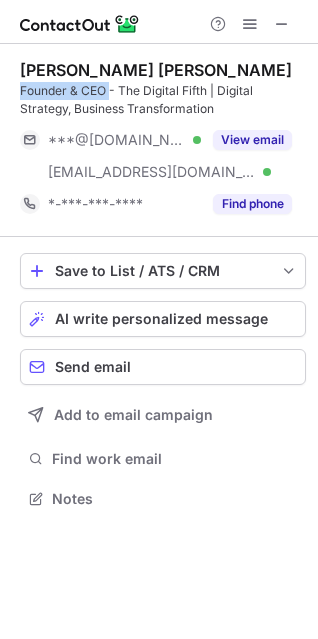 drag, startPoint x: 109, startPoint y: 93, endPoint x: 18, endPoint y: 89, distance: 91.08787 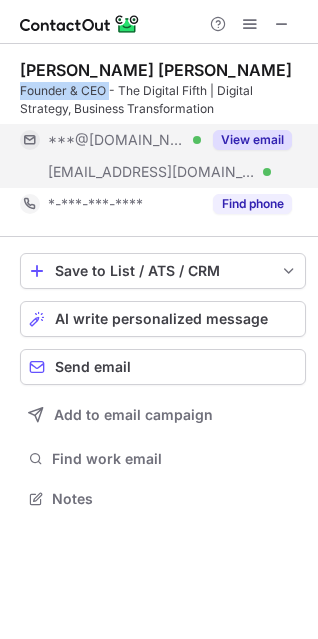 click on "View email" at bounding box center [252, 140] 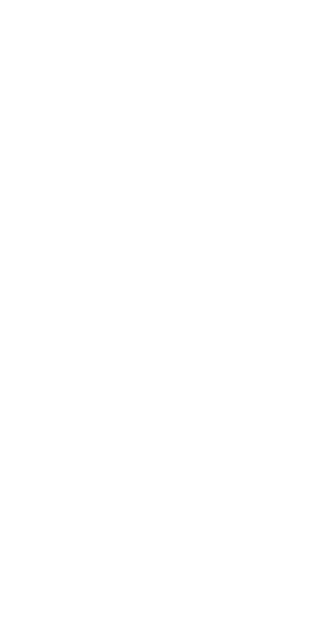 scroll, scrollTop: 0, scrollLeft: 0, axis: both 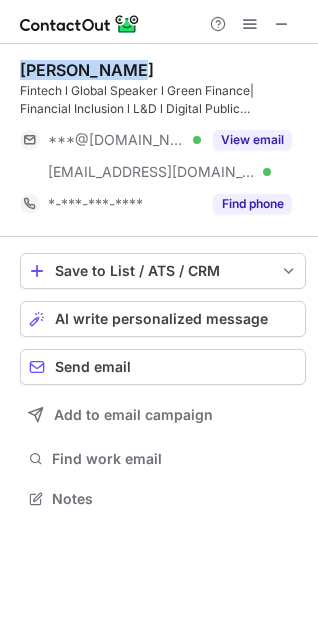 drag, startPoint x: 133, startPoint y: 72, endPoint x: 13, endPoint y: 54, distance: 121.34249 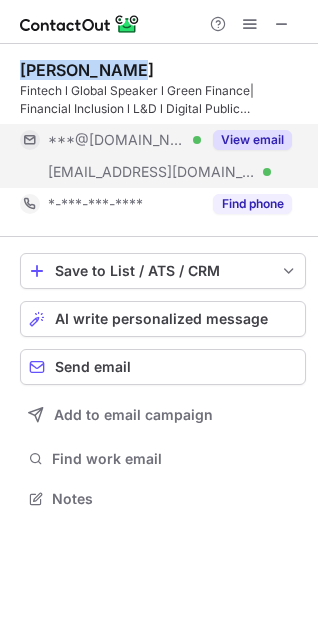 click on "View email" at bounding box center (252, 140) 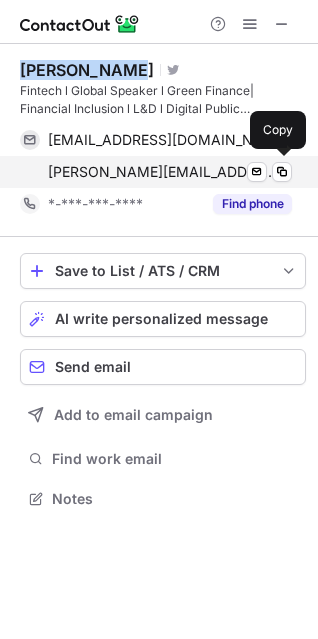 click on "sanjib@kathmandufintek.com.np" at bounding box center (162, 172) 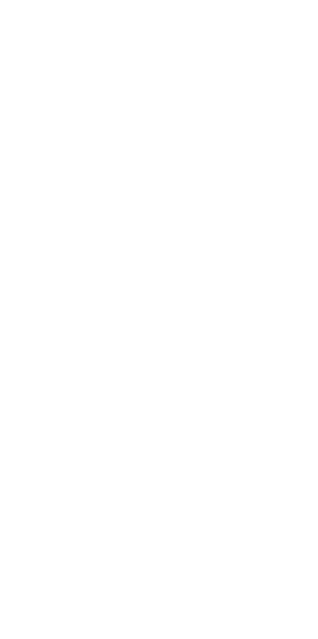 scroll, scrollTop: 0, scrollLeft: 0, axis: both 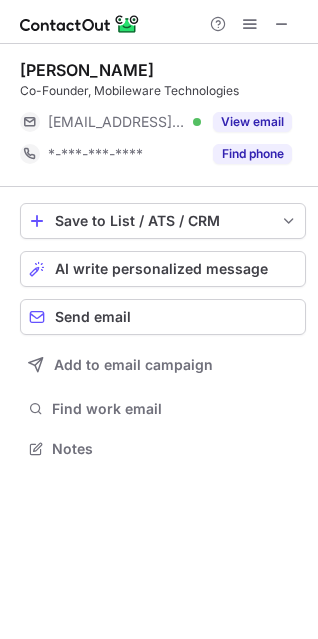 drag, startPoint x: 159, startPoint y: 71, endPoint x: 9, endPoint y: 69, distance: 150.01334 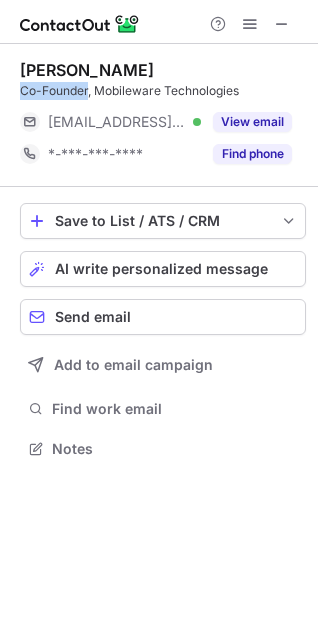 drag, startPoint x: 87, startPoint y: 88, endPoint x: 15, endPoint y: 93, distance: 72.1734 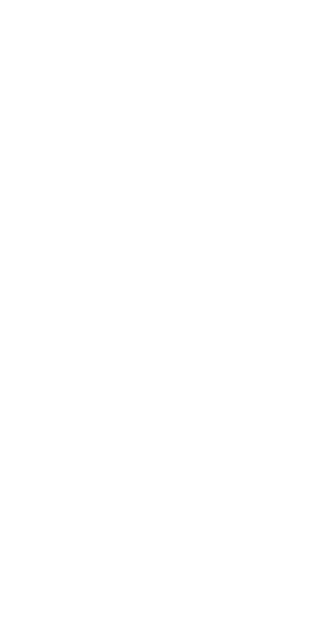 scroll, scrollTop: 0, scrollLeft: 0, axis: both 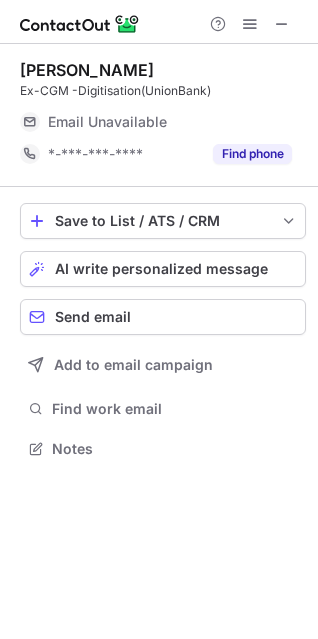 drag, startPoint x: 203, startPoint y: 70, endPoint x: 12, endPoint y: 60, distance: 191.2616 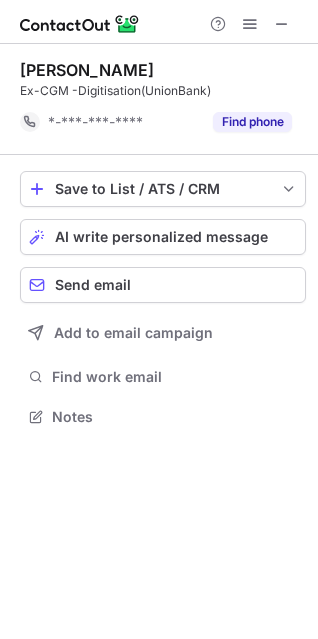 scroll, scrollTop: 402, scrollLeft: 317, axis: both 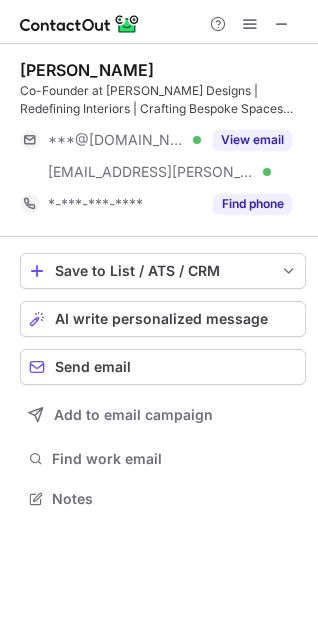 drag, startPoint x: 172, startPoint y: 70, endPoint x: 20, endPoint y: 63, distance: 152.1611 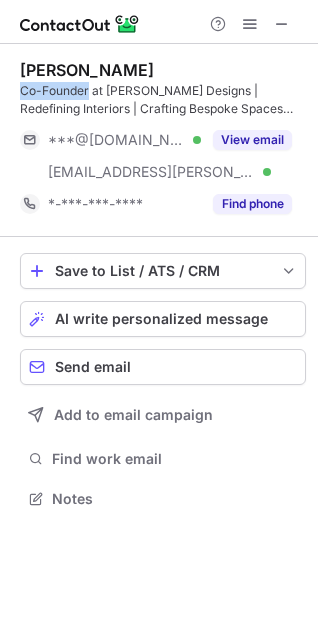 drag, startPoint x: 88, startPoint y: 87, endPoint x: 18, endPoint y: 84, distance: 70.064255 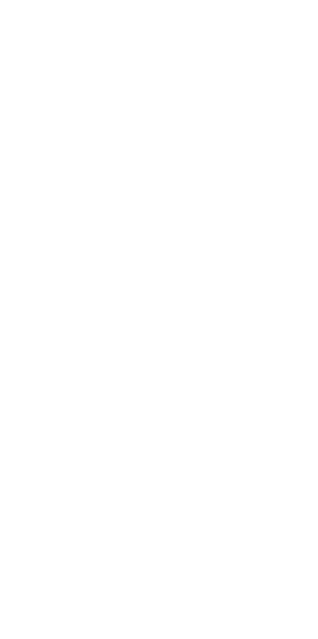 scroll, scrollTop: 0, scrollLeft: 0, axis: both 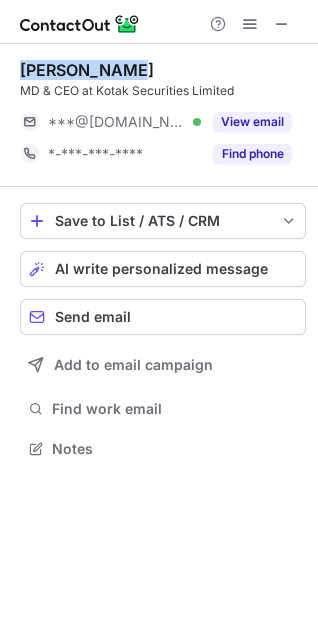 drag, startPoint x: 130, startPoint y: 69, endPoint x: 17, endPoint y: 75, distance: 113.15918 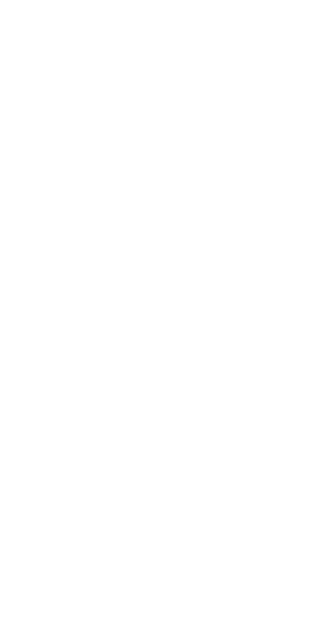 scroll, scrollTop: 0, scrollLeft: 0, axis: both 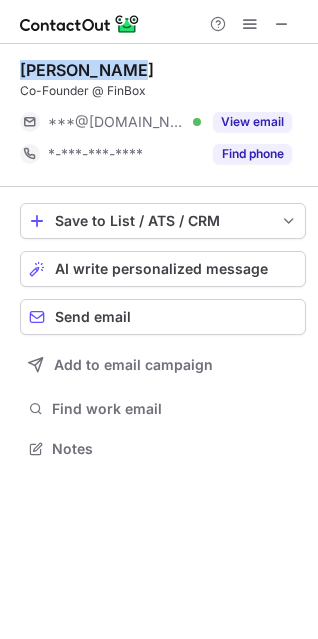 drag, startPoint x: 124, startPoint y: 64, endPoint x: 22, endPoint y: 65, distance: 102.0049 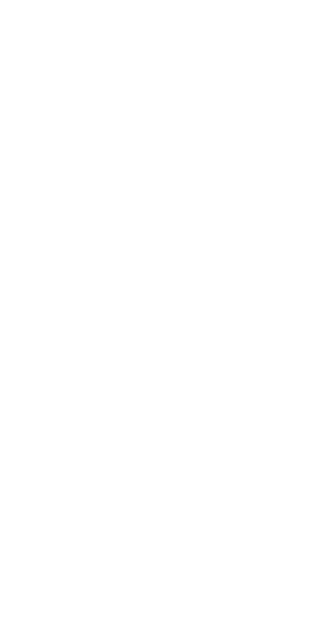 scroll, scrollTop: 0, scrollLeft: 0, axis: both 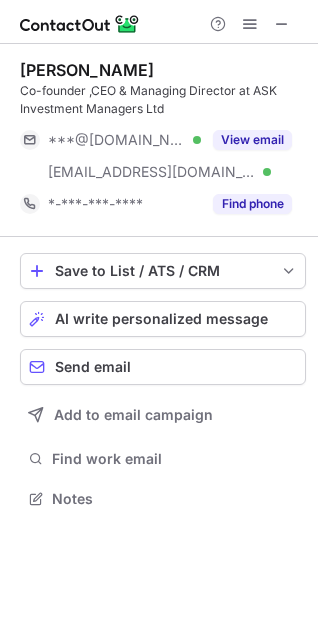 drag, startPoint x: 165, startPoint y: 69, endPoint x: 14, endPoint y: 74, distance: 151.08276 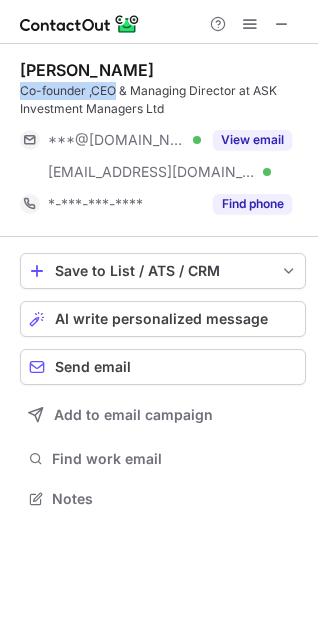 drag, startPoint x: 118, startPoint y: 87, endPoint x: 22, endPoint y: 82, distance: 96.13012 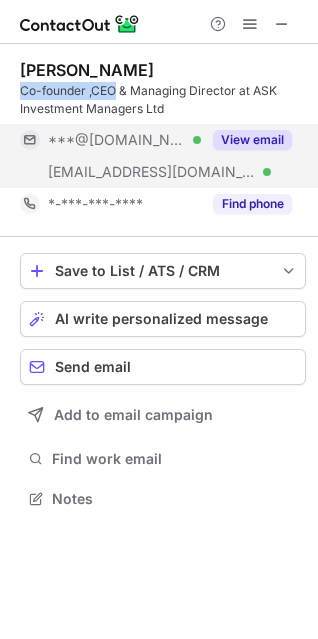 click on "View email" at bounding box center [252, 140] 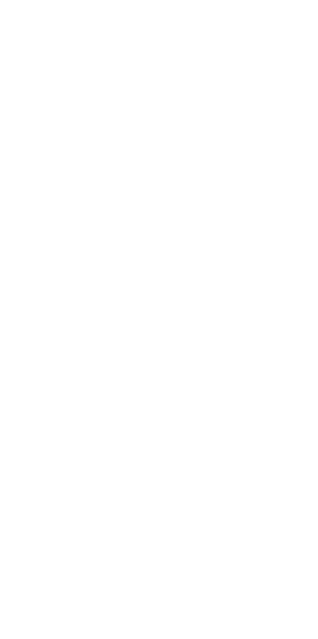 scroll, scrollTop: 0, scrollLeft: 0, axis: both 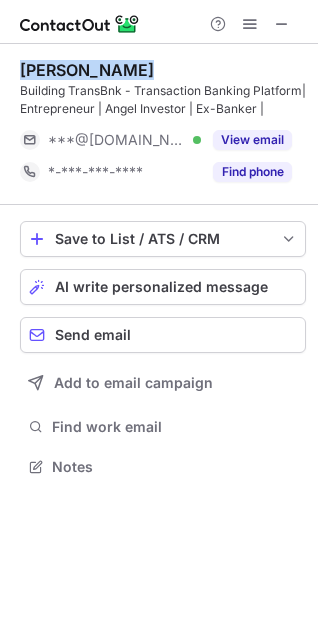 drag, startPoint x: 145, startPoint y: 66, endPoint x: 17, endPoint y: 60, distance: 128.14055 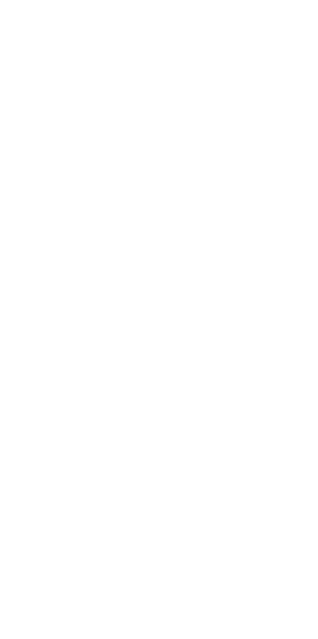 scroll, scrollTop: 0, scrollLeft: 0, axis: both 